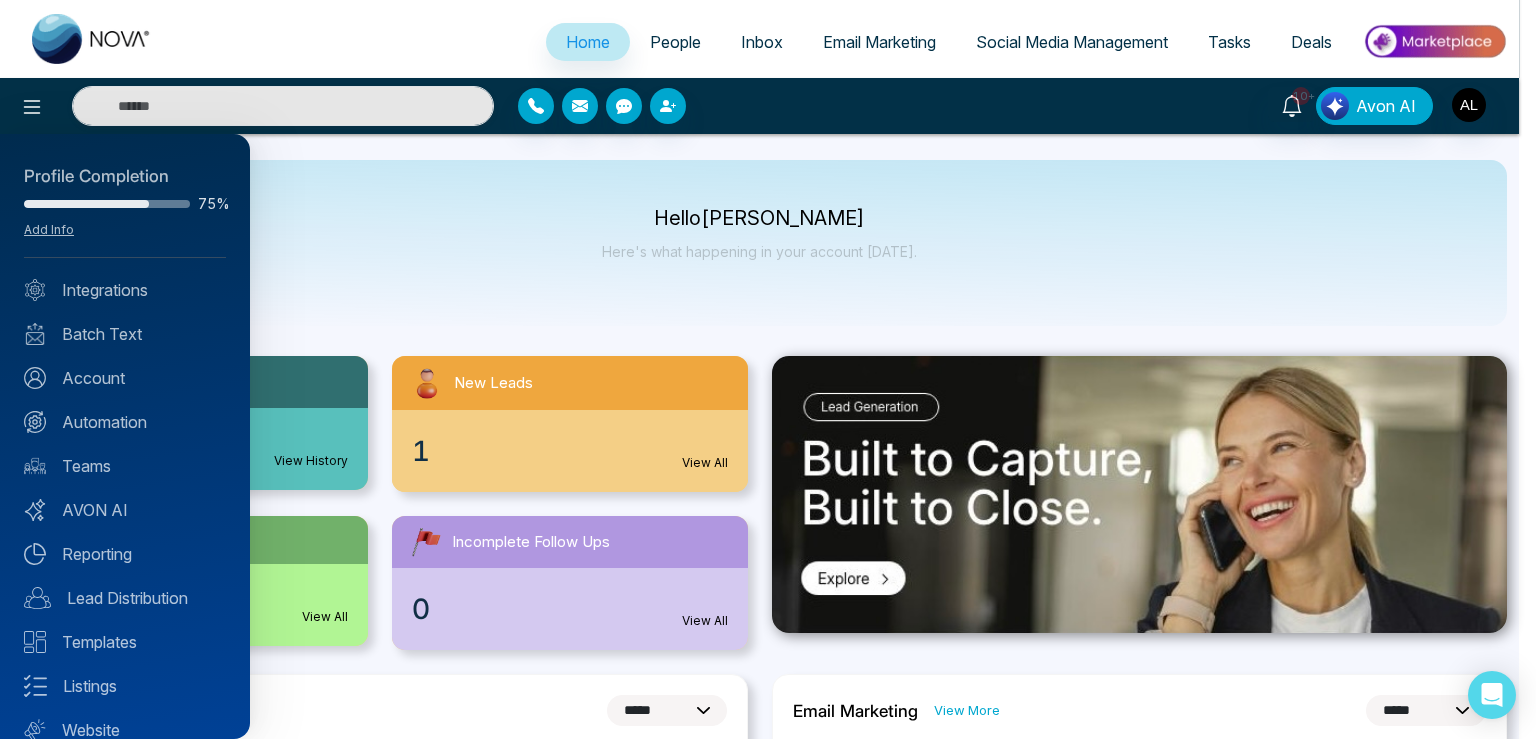 select on "*" 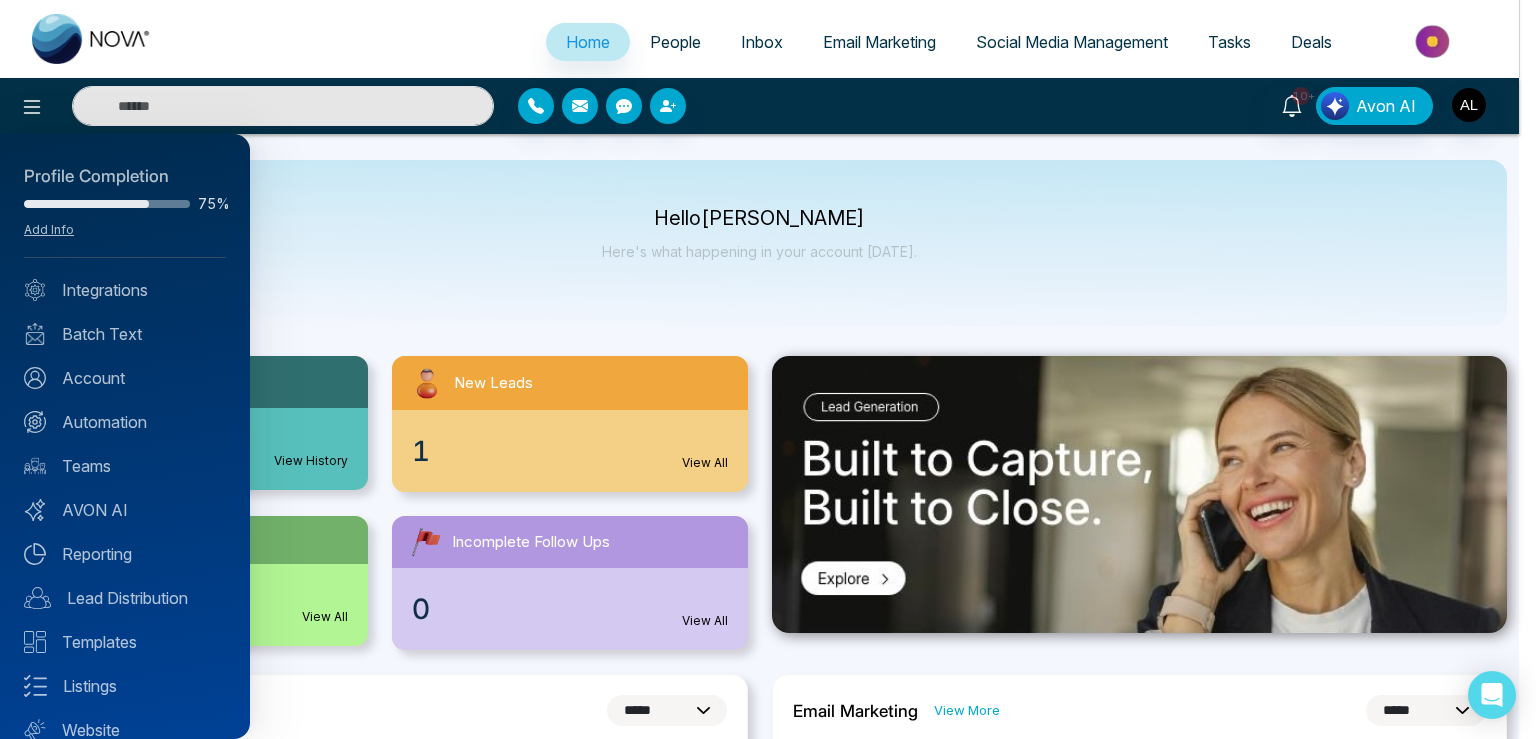 select on "*" 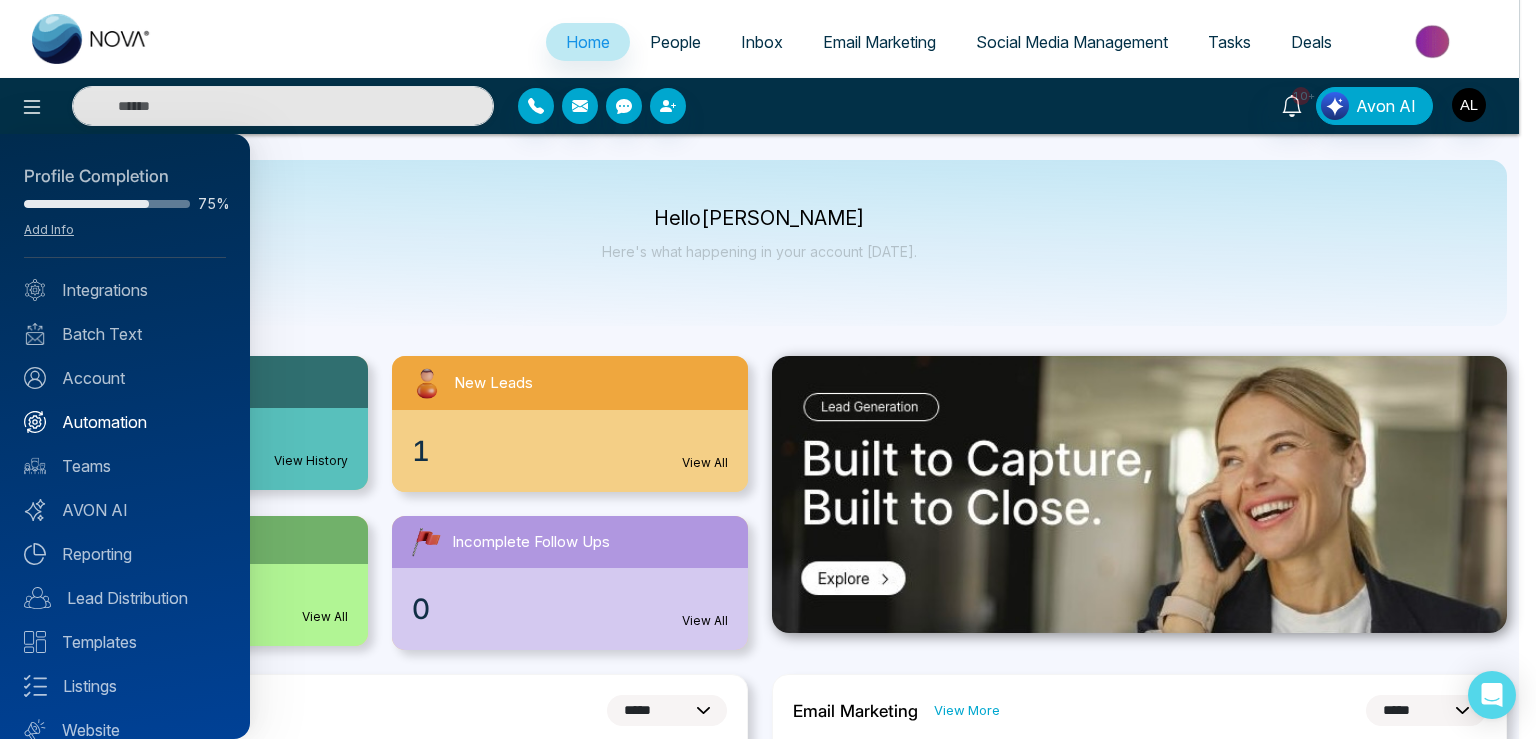 scroll, scrollTop: 0, scrollLeft: 0, axis: both 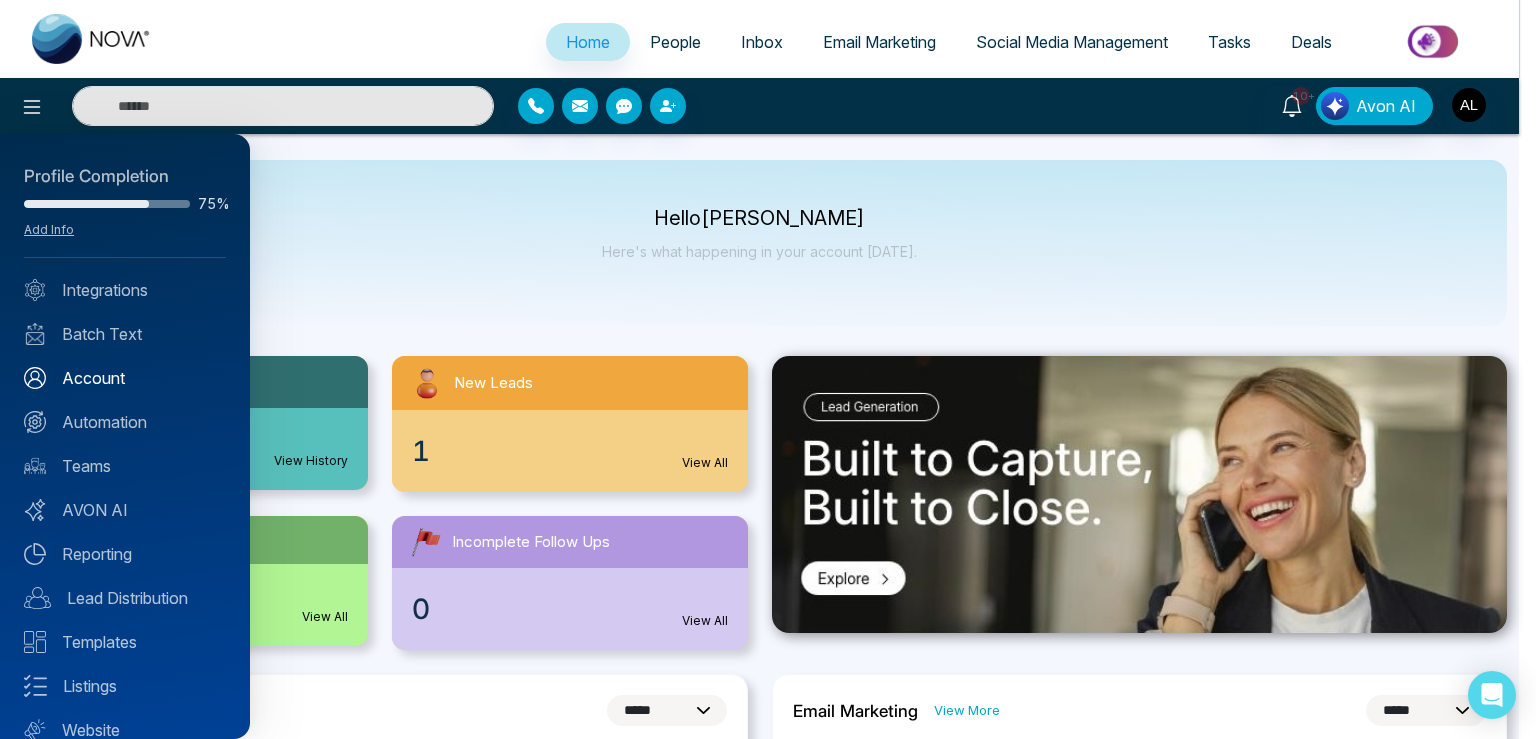 click on "Account" at bounding box center (125, 378) 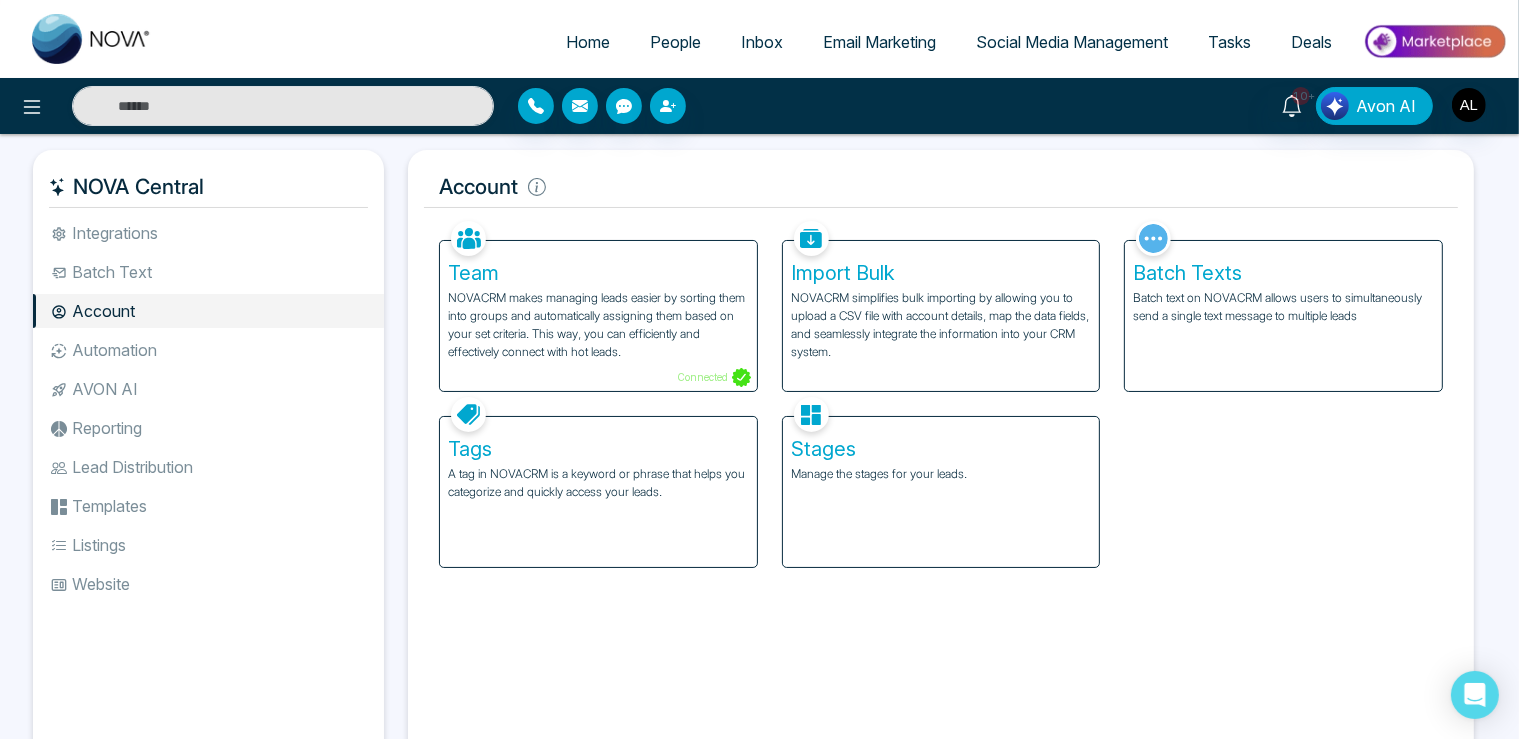click on "NOVACRM makes managing leads easier by sorting them into groups and automatically assigning them based on your set criteria. This way, you can efficiently and effectively connect with hot leads." at bounding box center [598, 325] 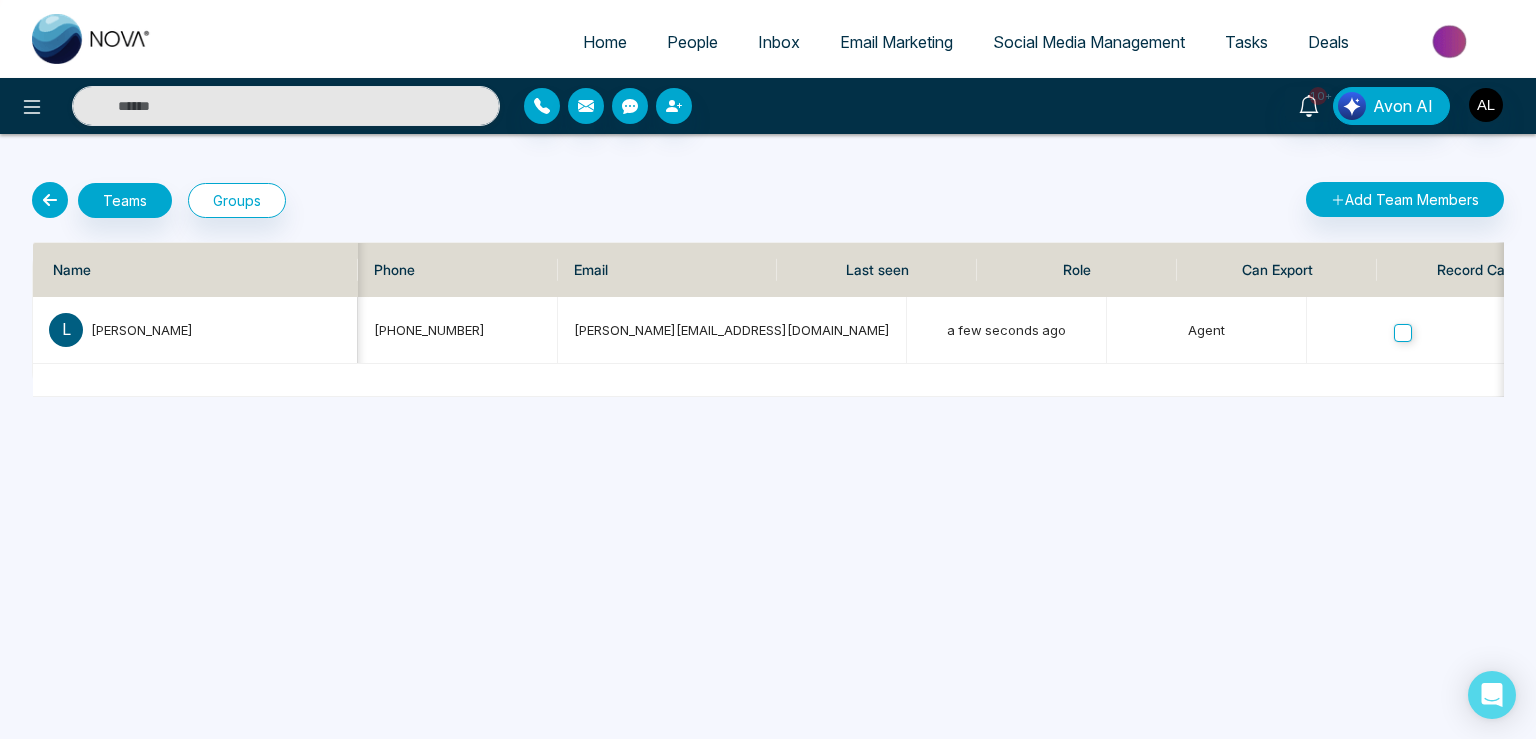 scroll, scrollTop: 0, scrollLeft: 269, axis: horizontal 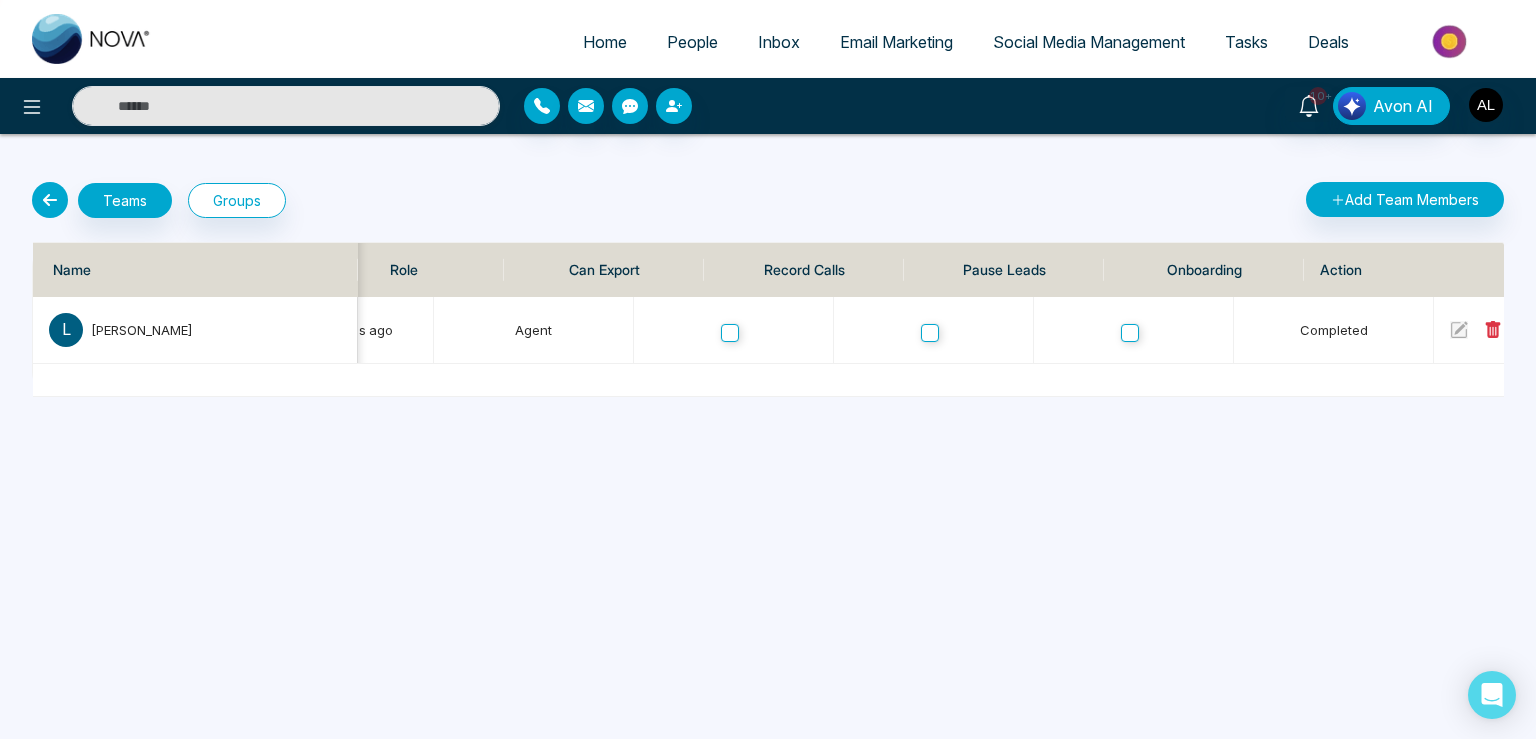 drag, startPoint x: 906, startPoint y: 376, endPoint x: 1535, endPoint y: 386, distance: 629.07947 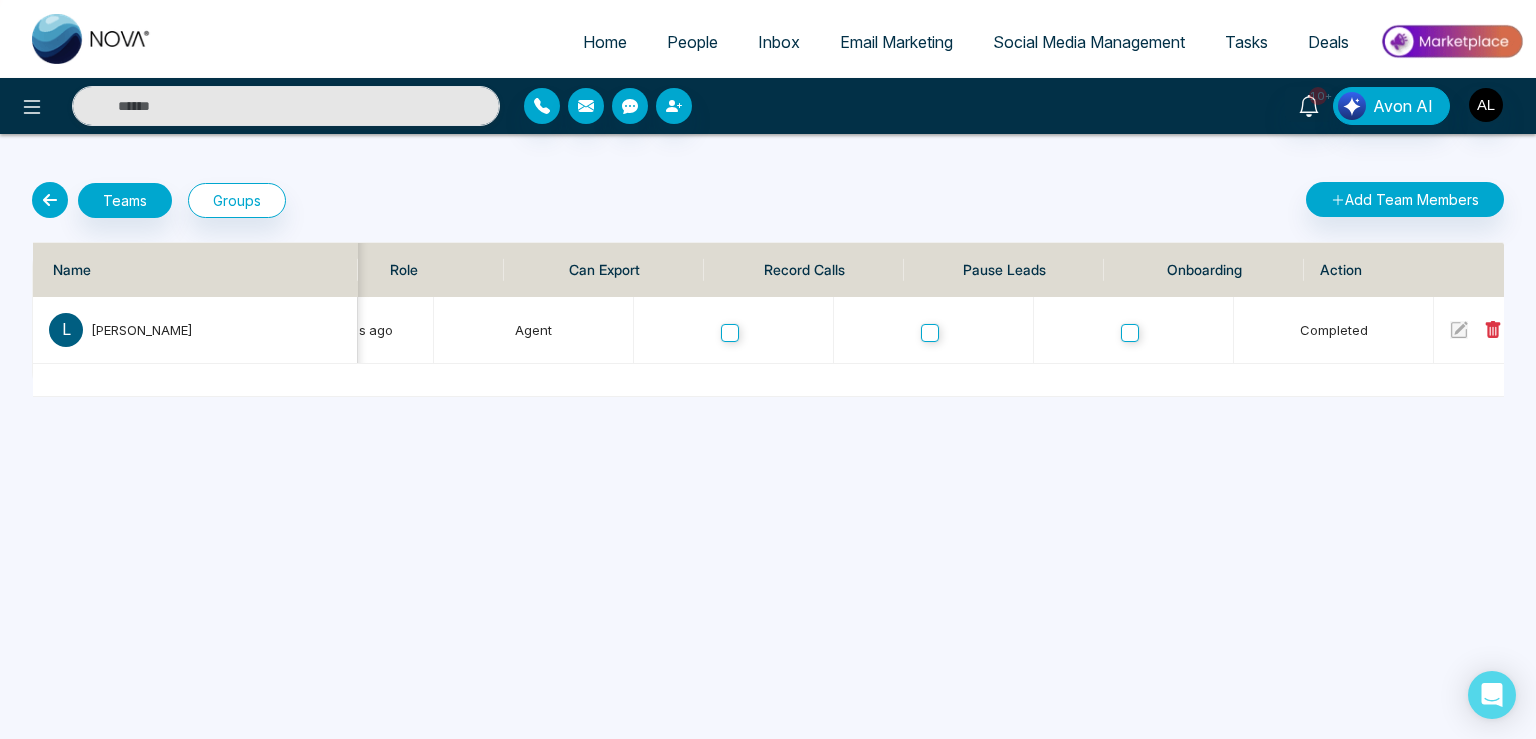 click on "Teams Groups Add Team Members Name Phone Email Last seen Role Can Export Record Calls Pause Leads Onboarding Action                     L [PERSON_NAME] P [PHONE_NUMBER] [PERSON_NAME][EMAIL_ADDRESS][DOMAIN_NAME] a few seconds ago Agent Completed" at bounding box center [768, 265] 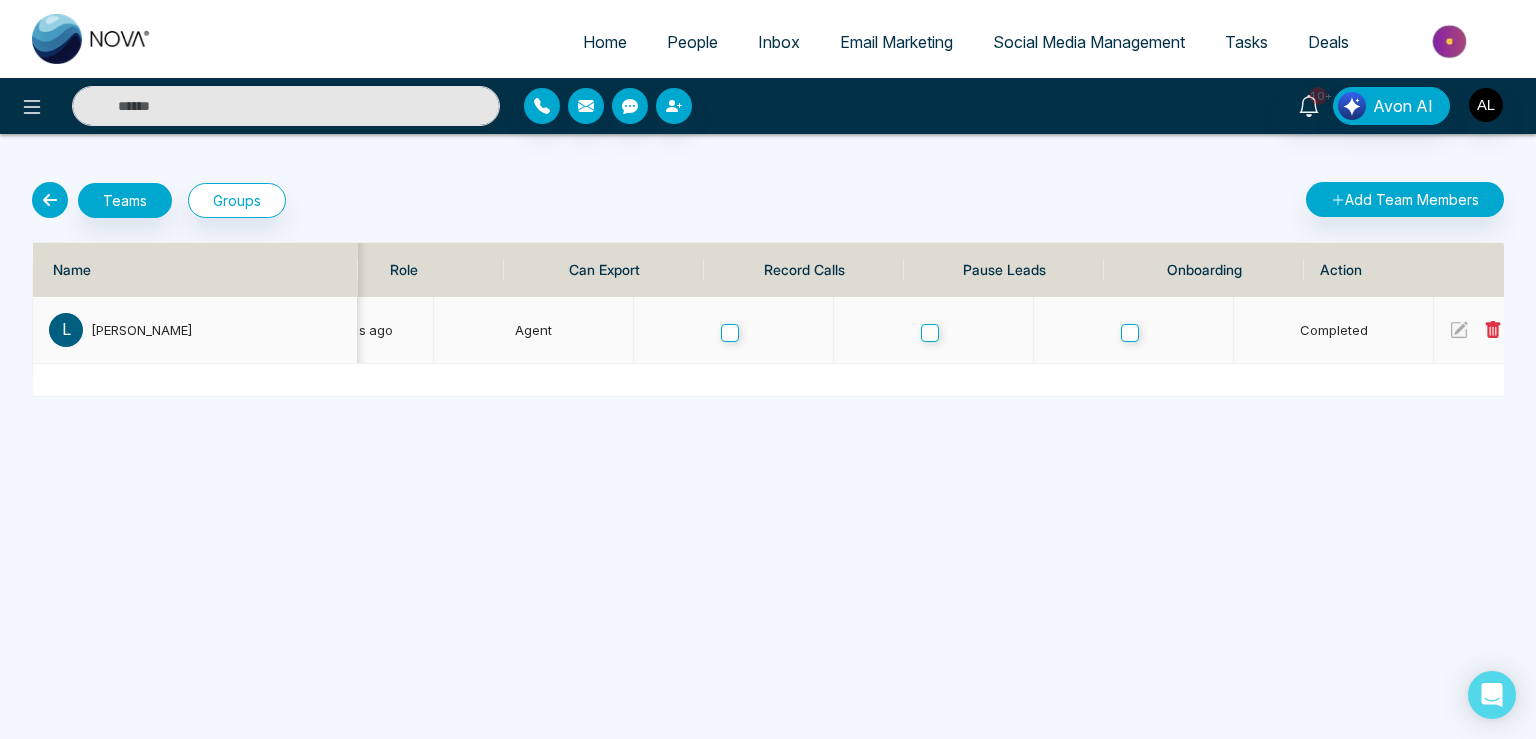 click 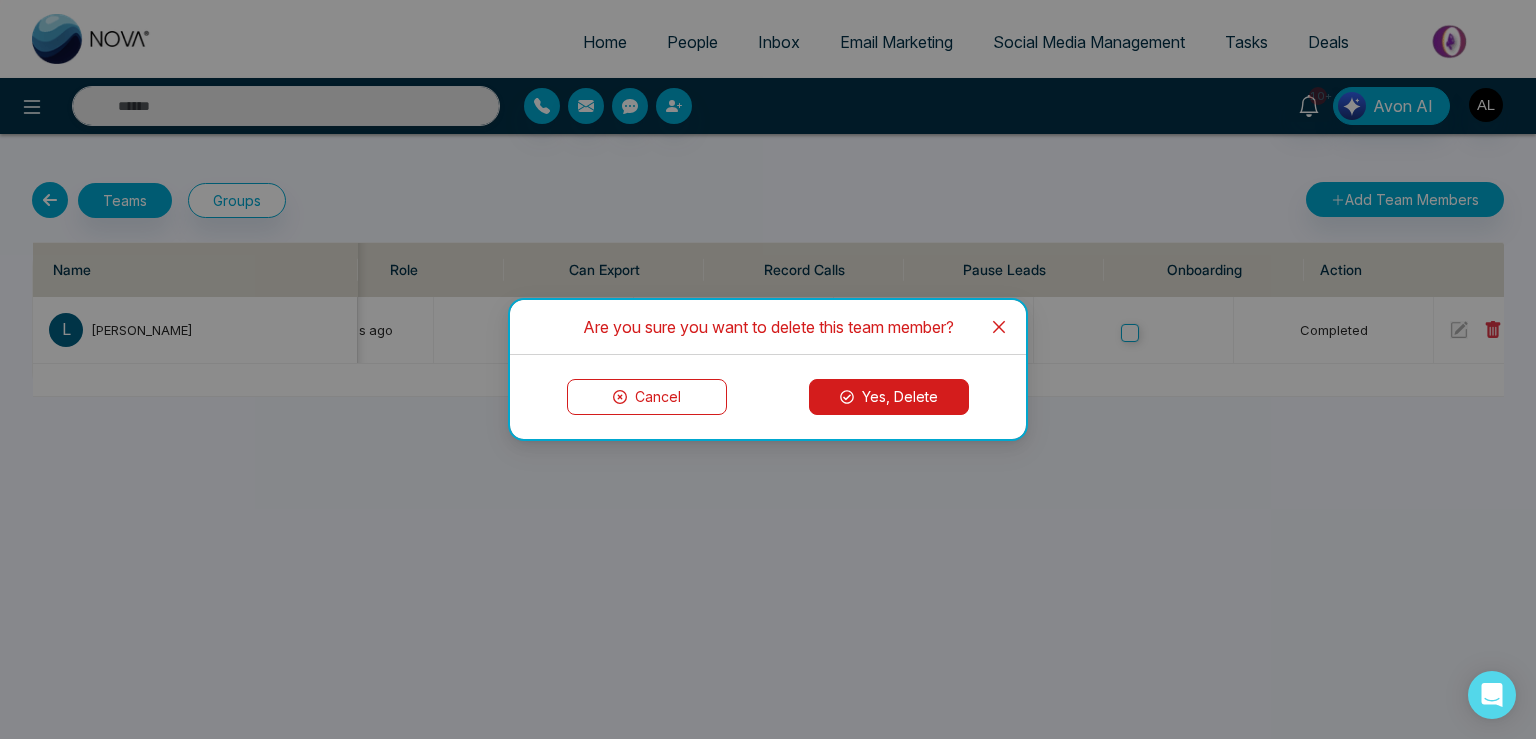 click 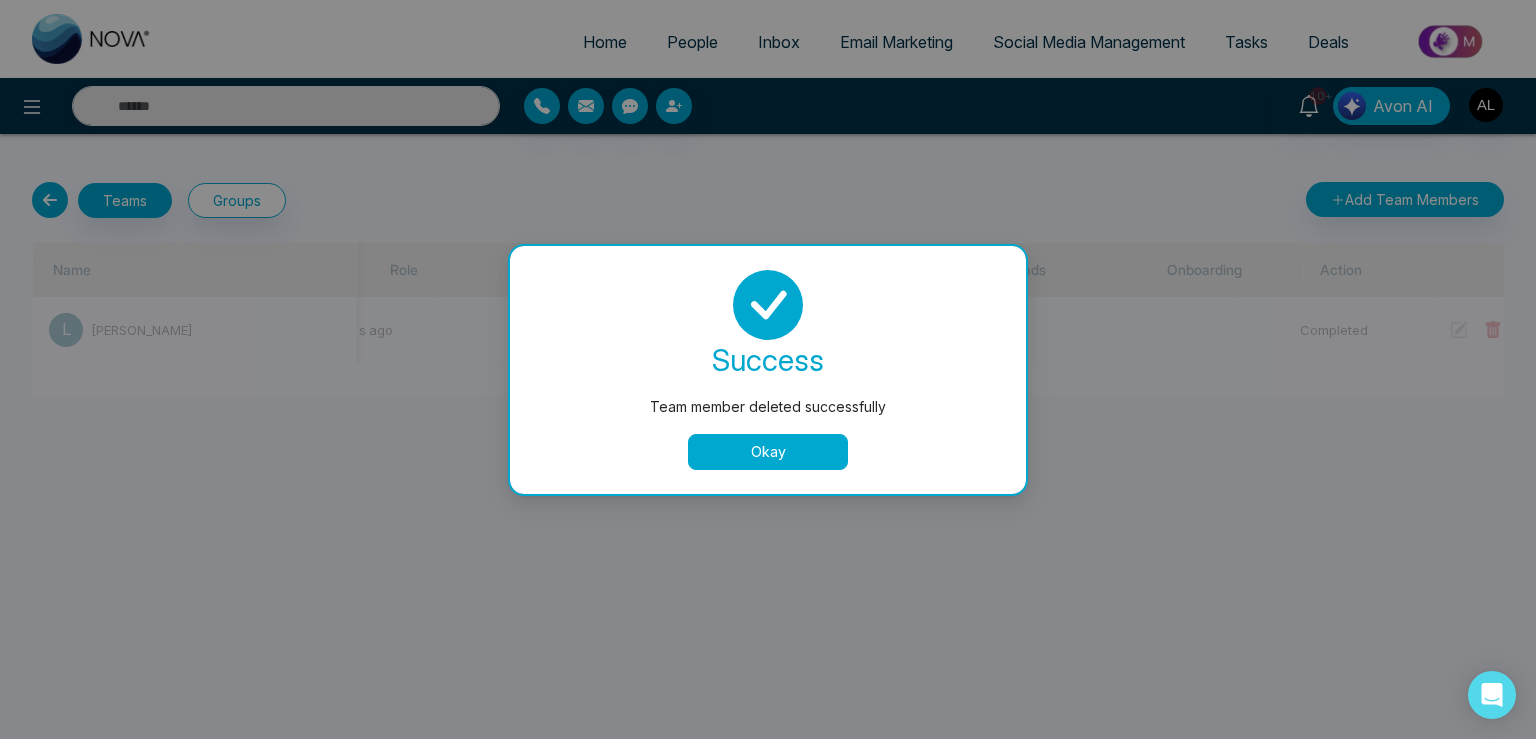click on "Okay" at bounding box center (768, 452) 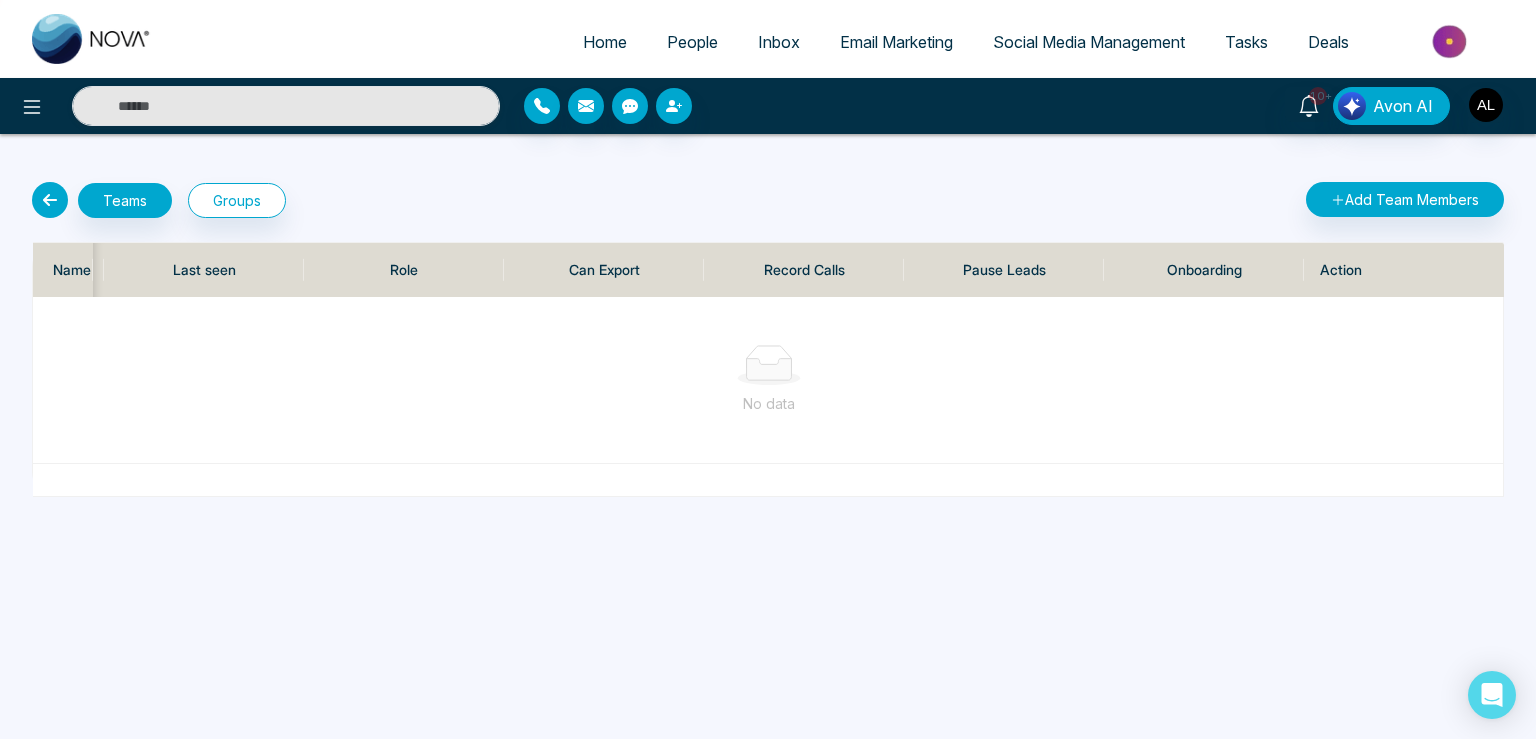 scroll, scrollTop: 0, scrollLeft: 389, axis: horizontal 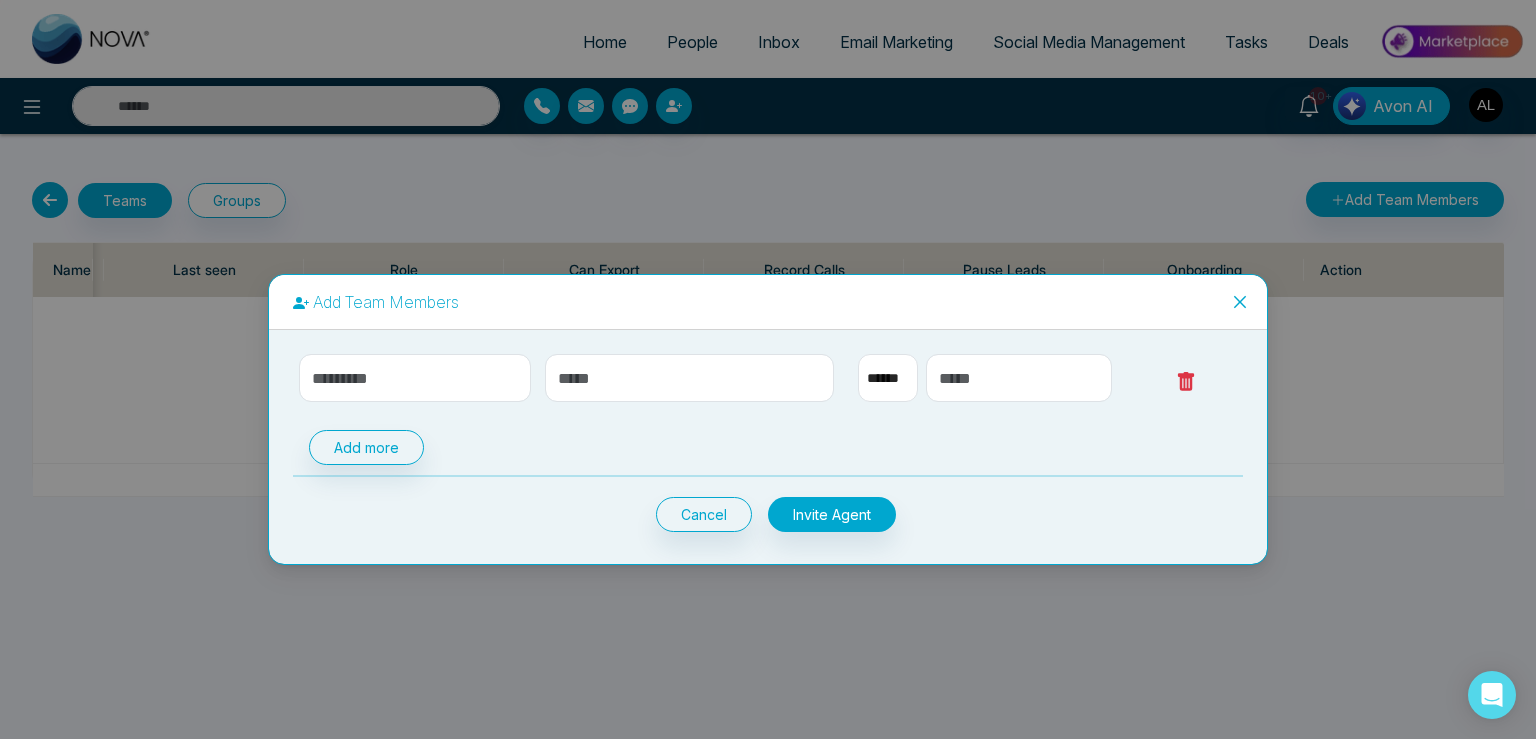 select on "**" 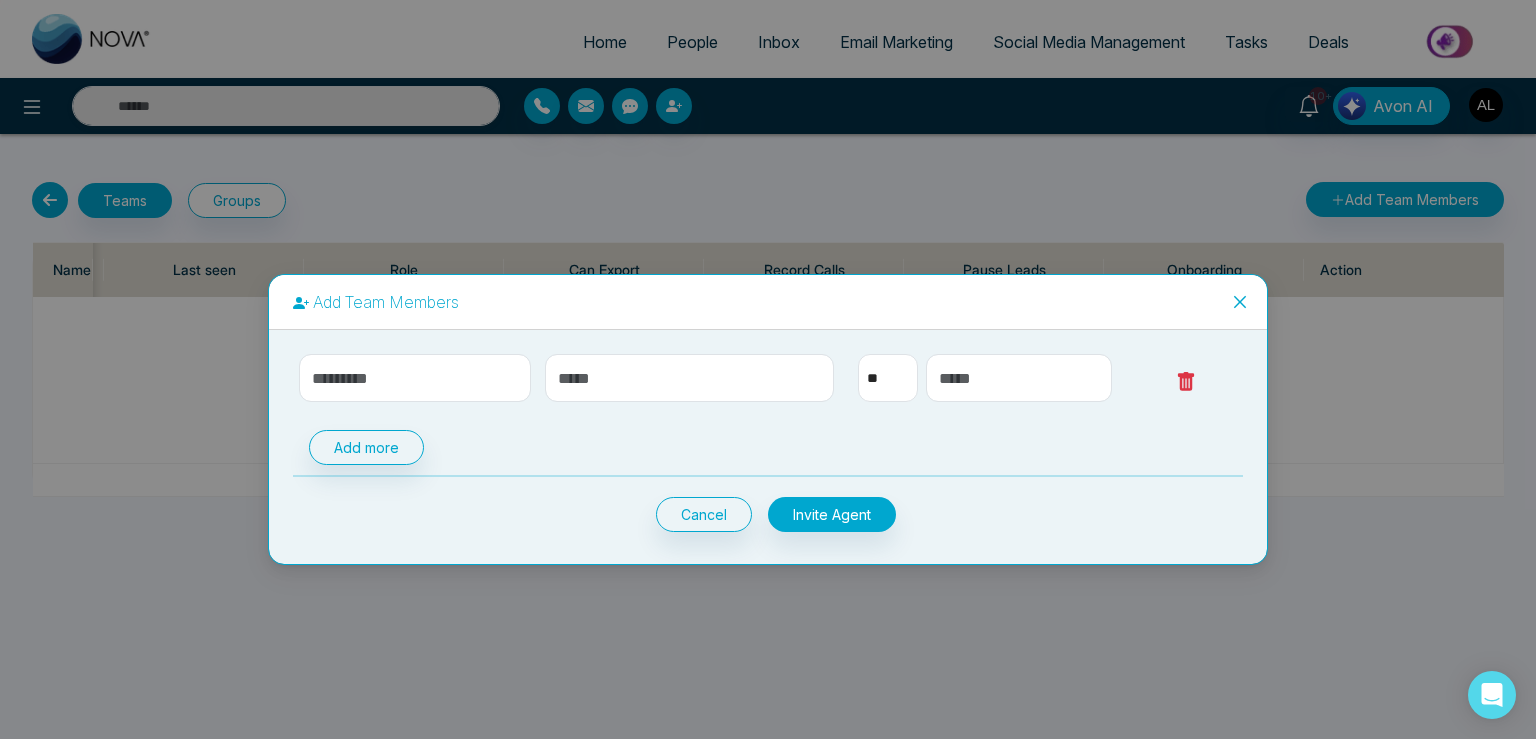 click 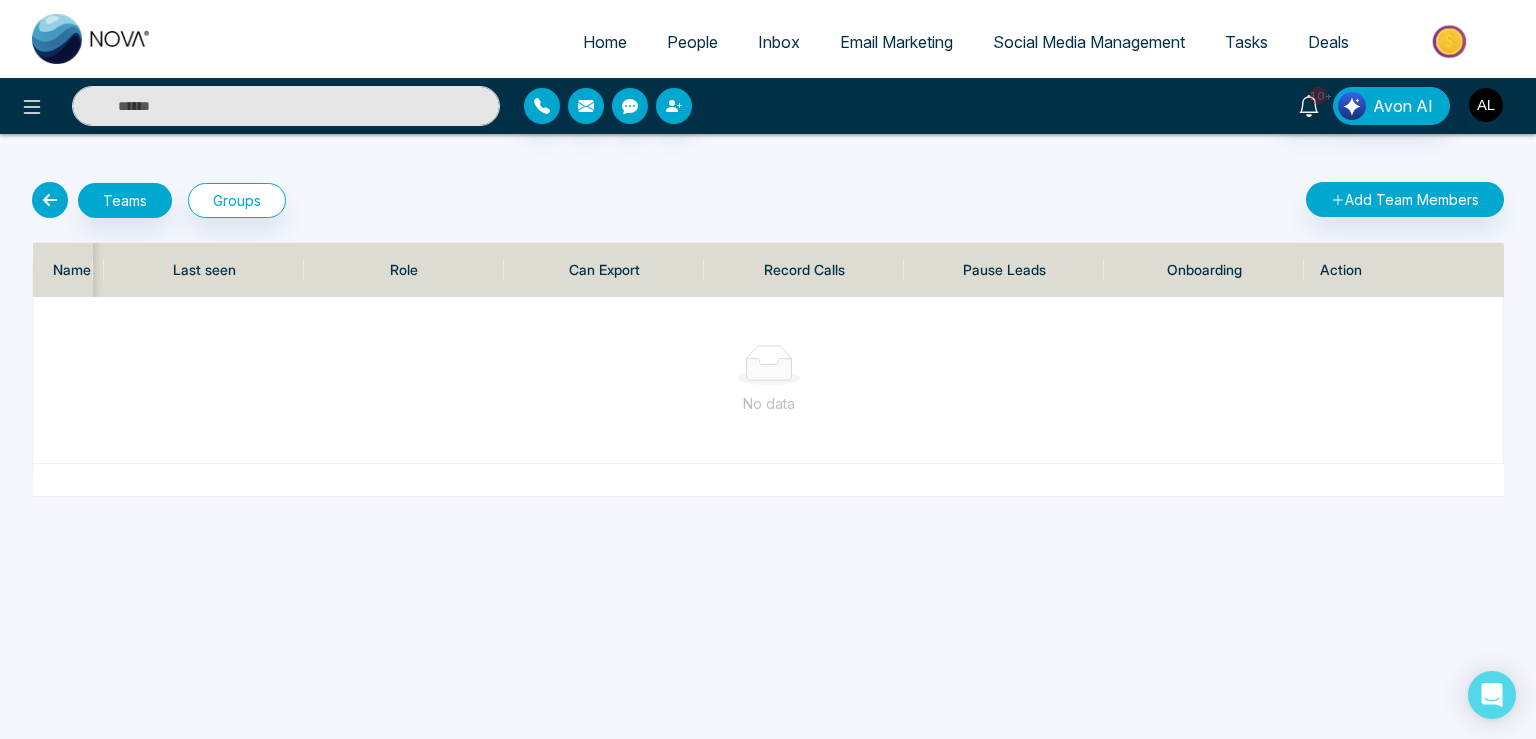 click at bounding box center (1486, 105) 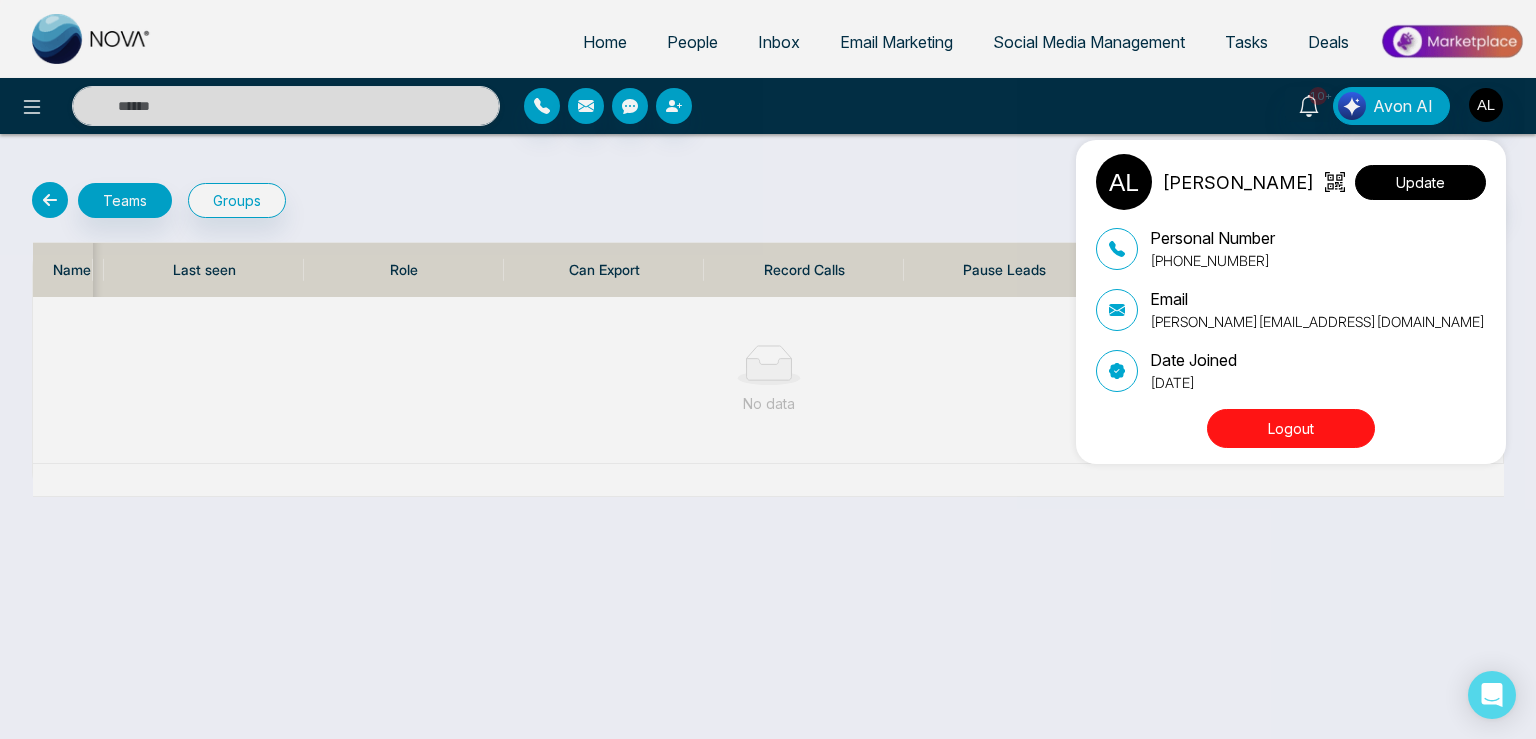 click on "Update" at bounding box center (1420, 182) 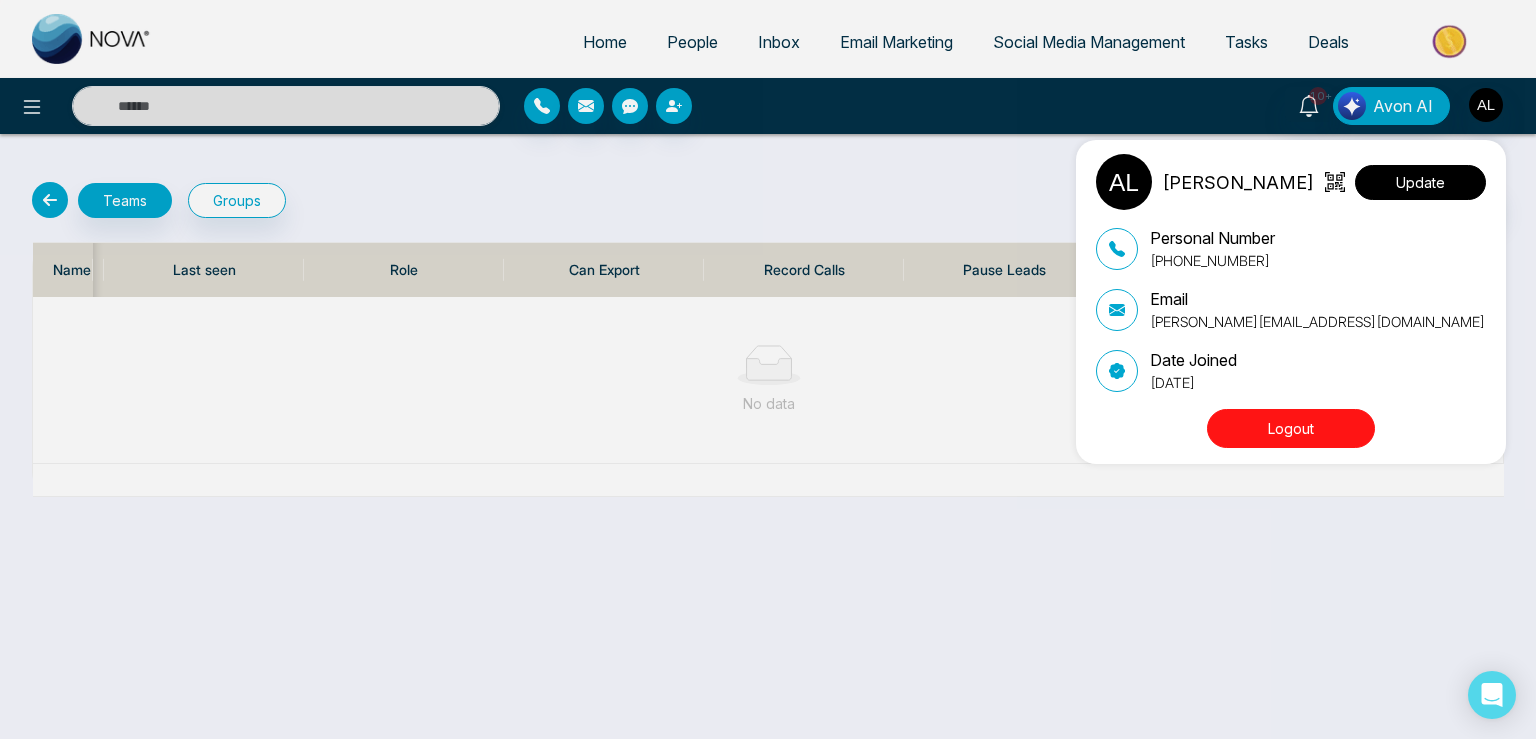 select on "***" 